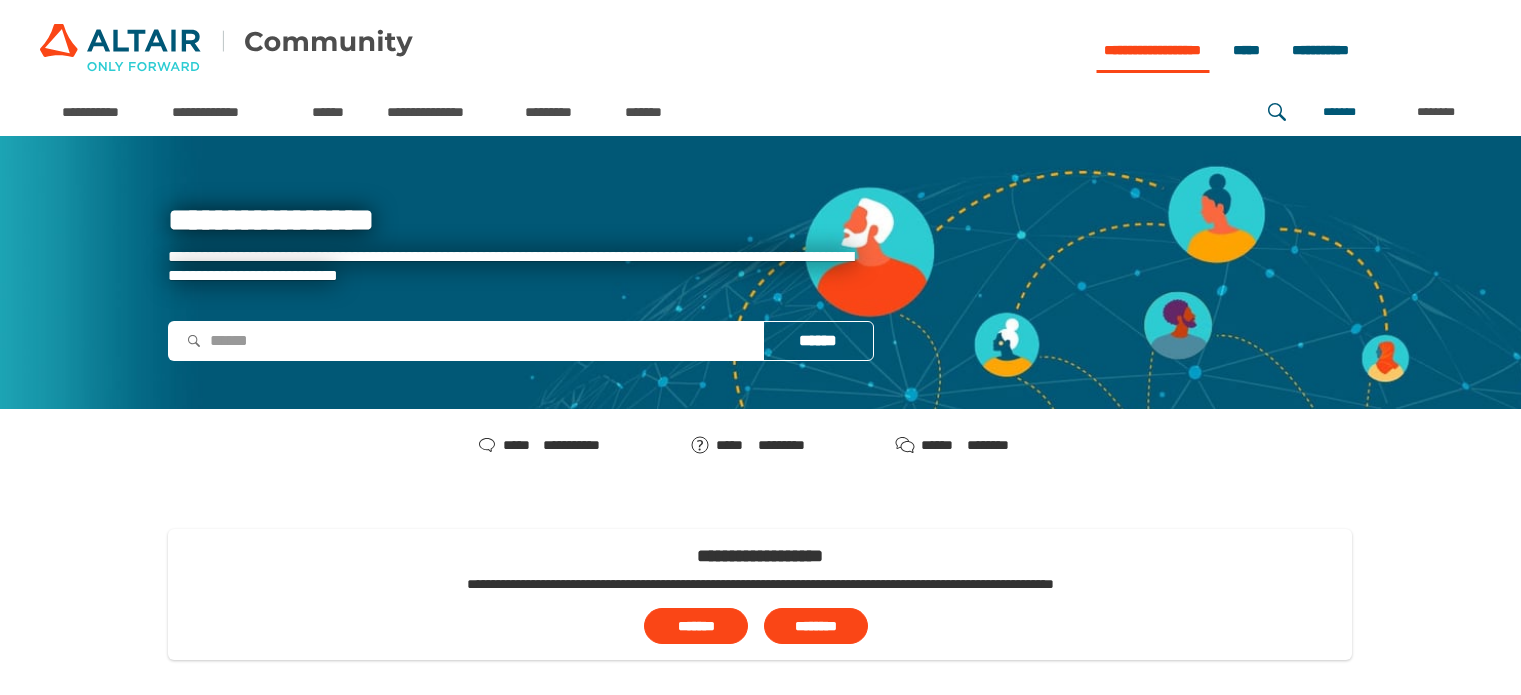 scroll, scrollTop: 0, scrollLeft: 0, axis: both 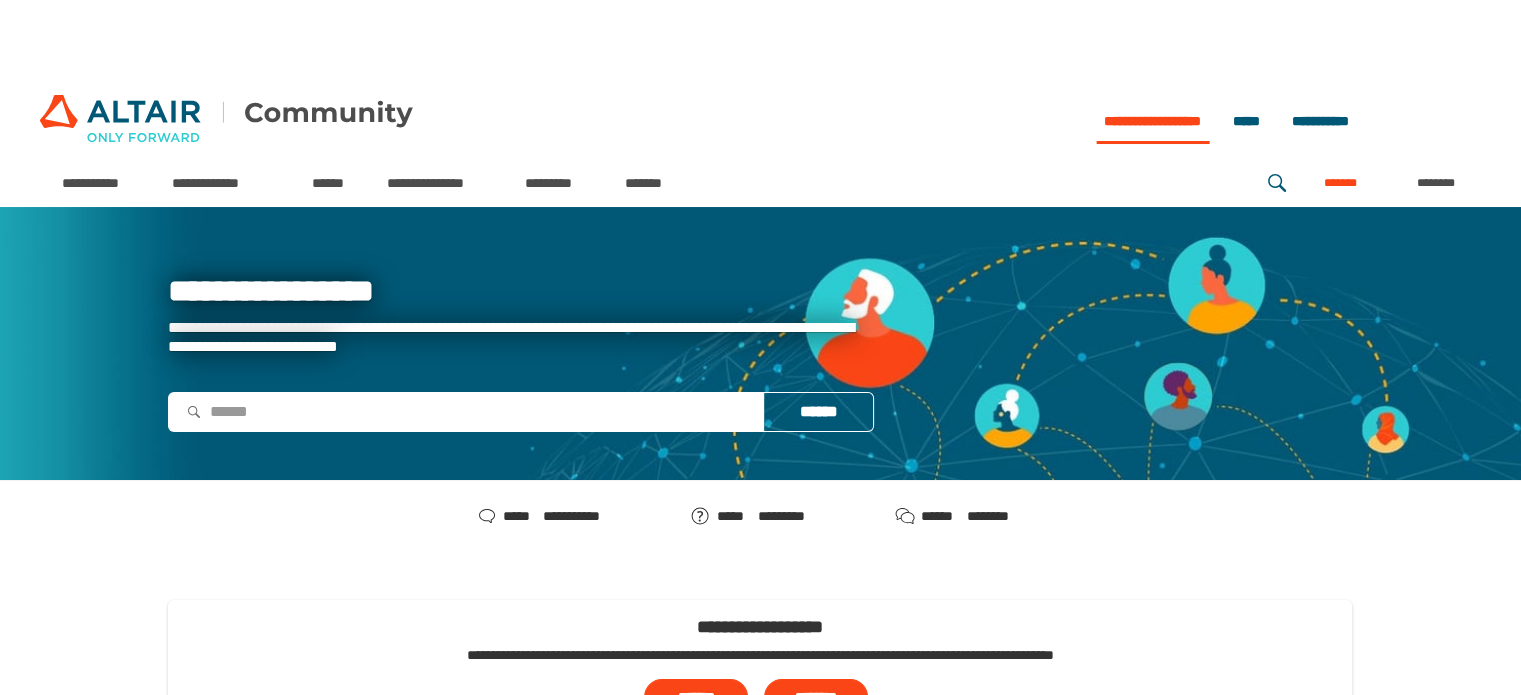 click on "*******" at bounding box center (1340, 183) 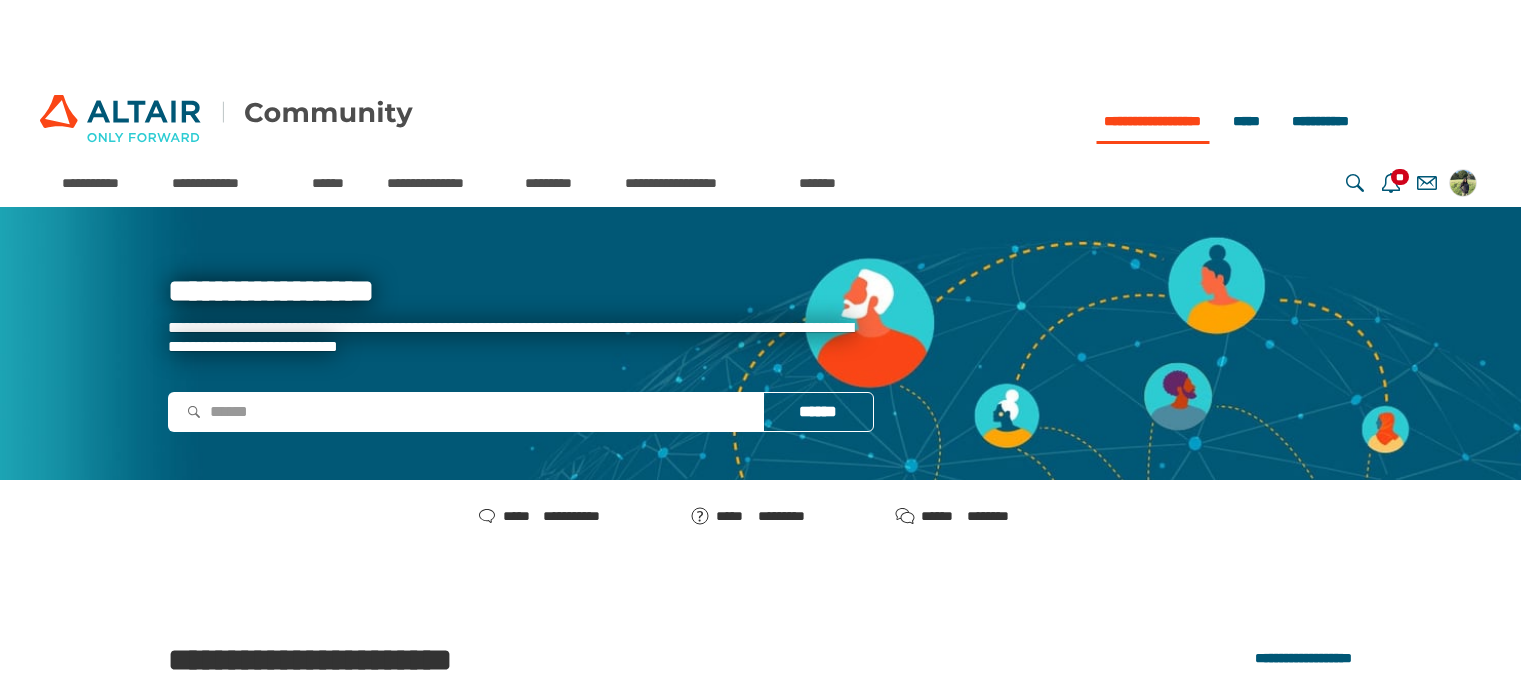 scroll, scrollTop: 0, scrollLeft: 0, axis: both 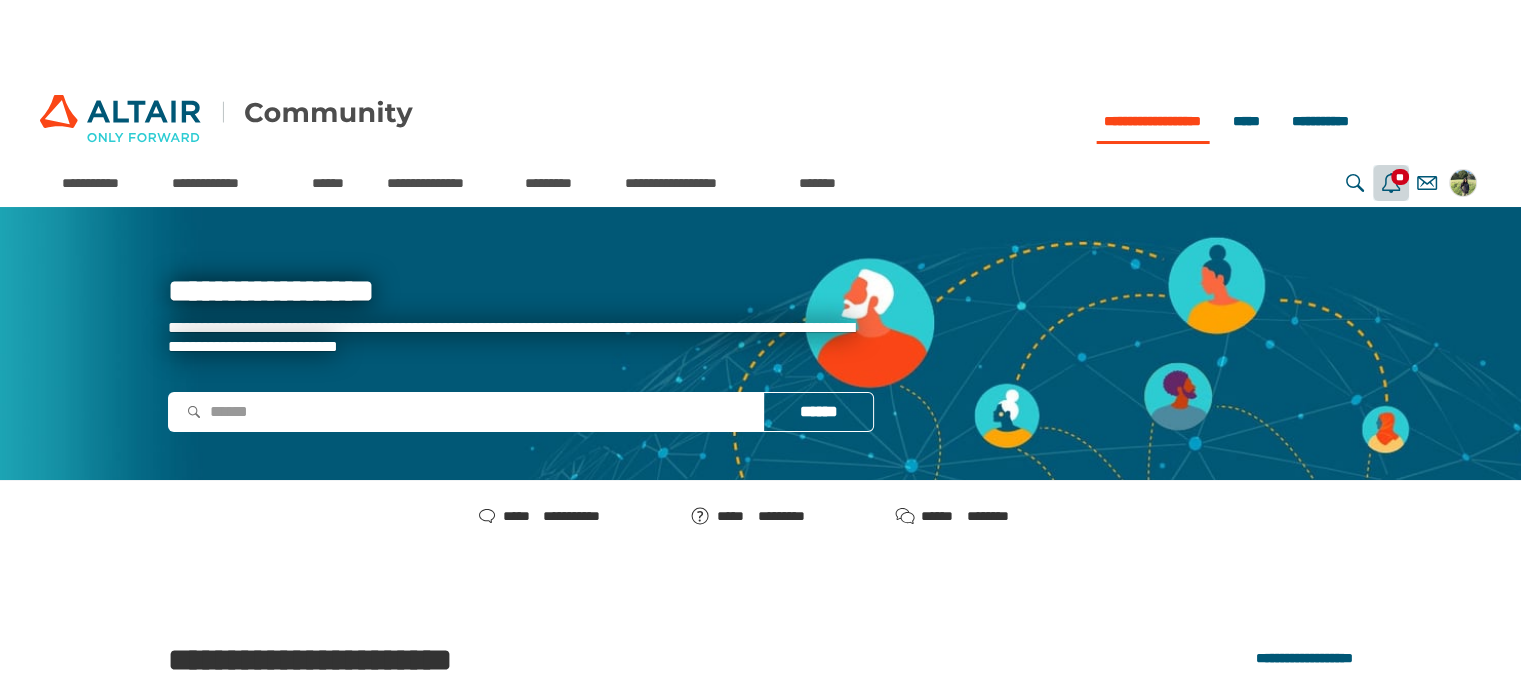 click on "[PHONE]" at bounding box center [1391, 183] 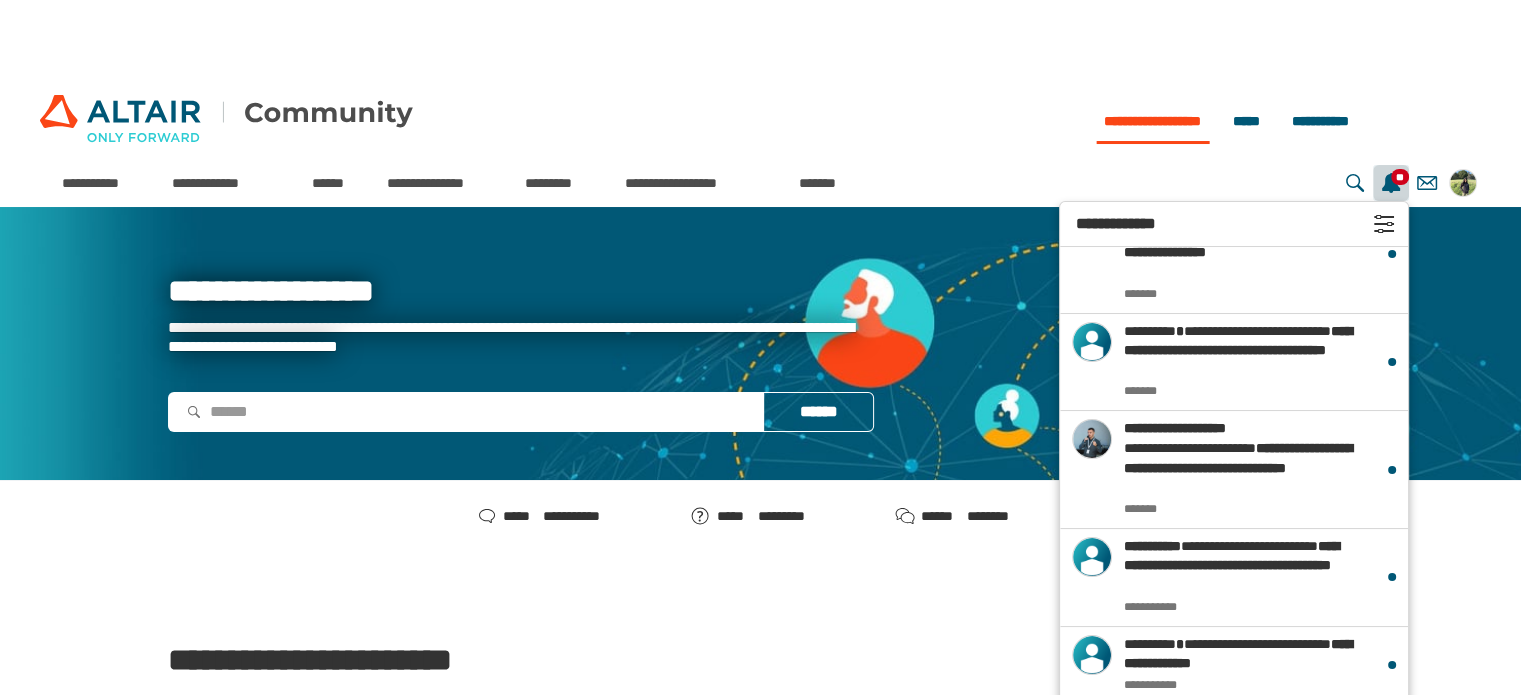 scroll, scrollTop: 447, scrollLeft: 0, axis: vertical 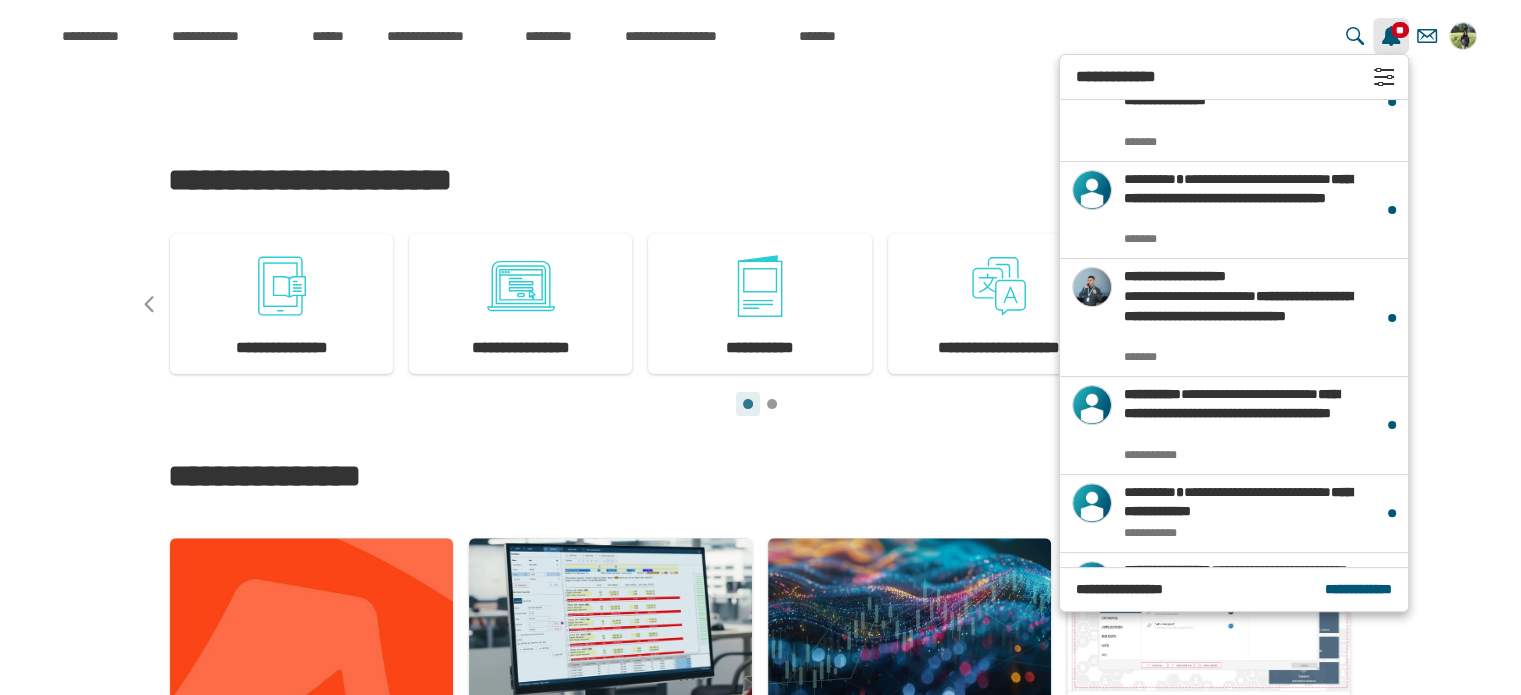 click on "[NUMBER] [STREET], [CITY], [STATE], [ZIP]" at bounding box center [760, 1681] 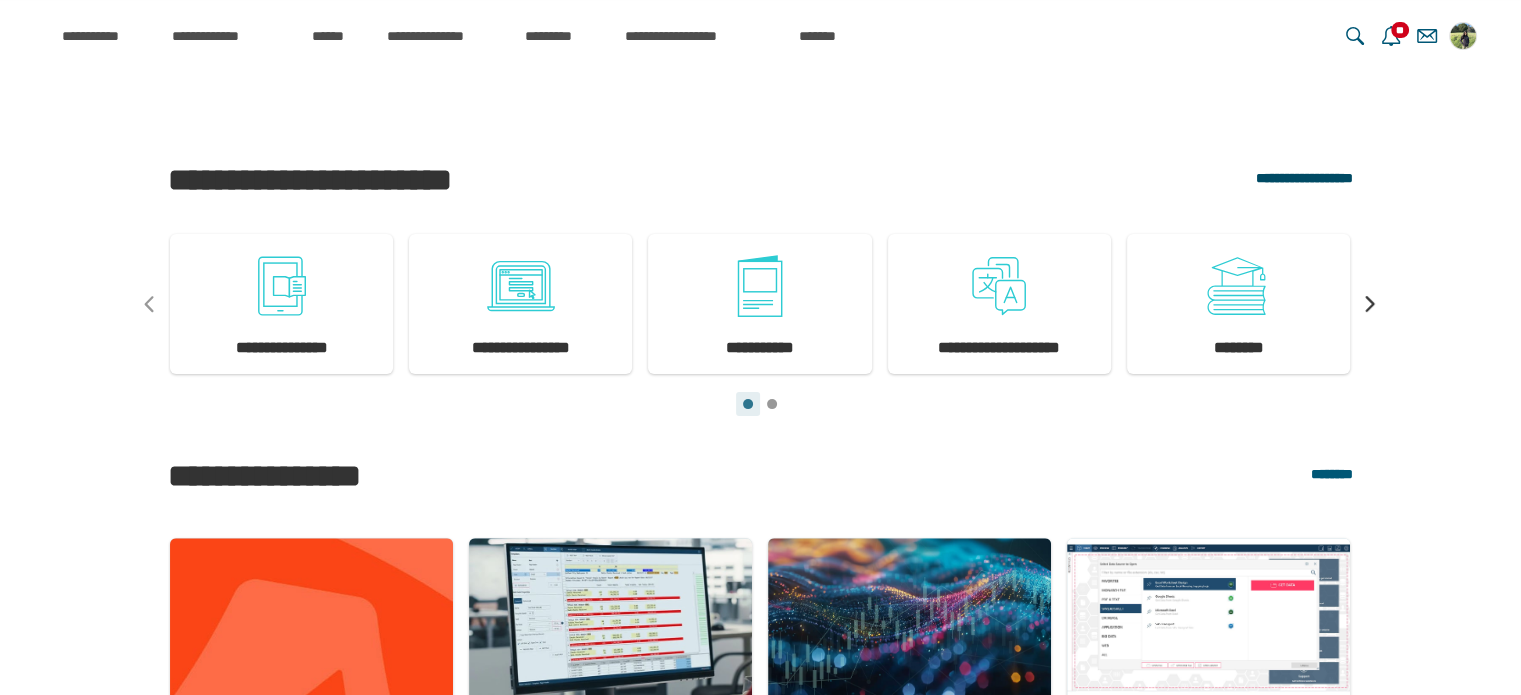 click on "**********" at bounding box center [1303, 178] 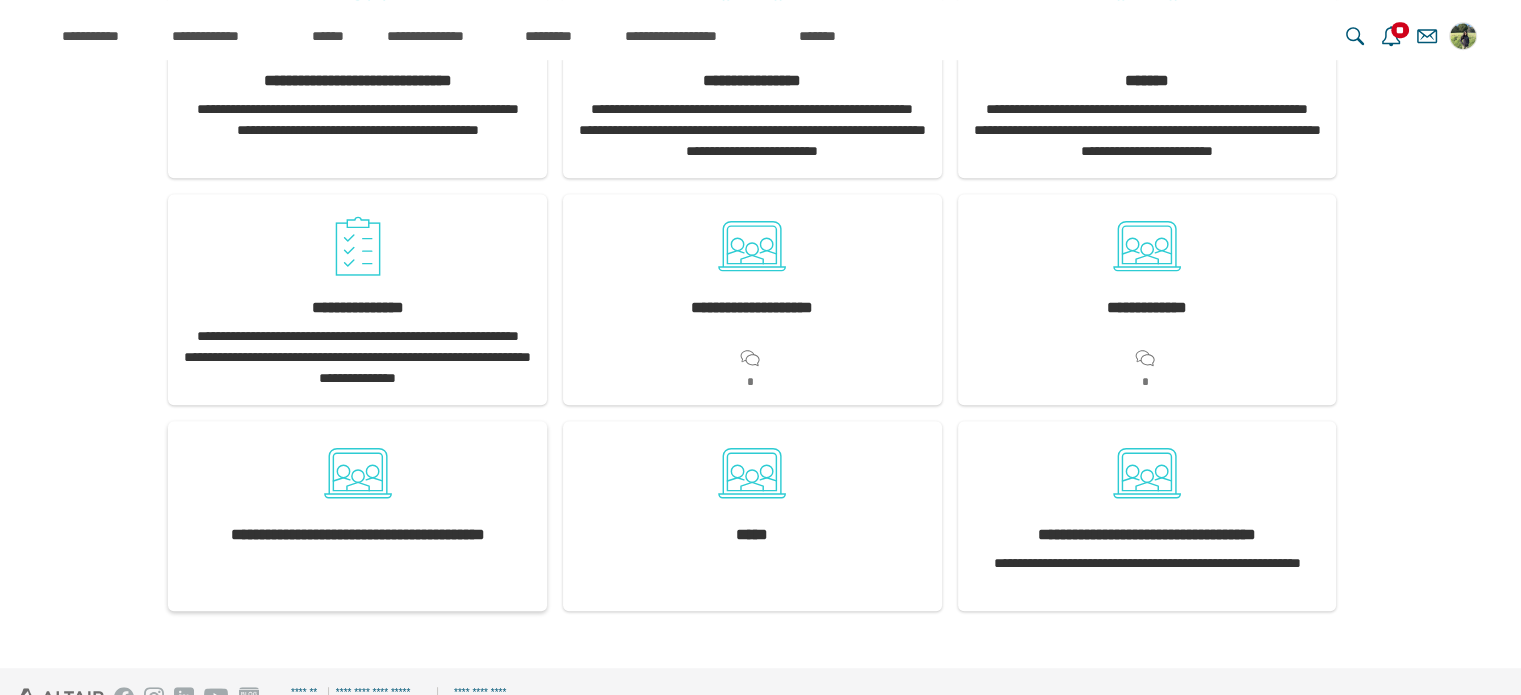 scroll, scrollTop: 1044, scrollLeft: 0, axis: vertical 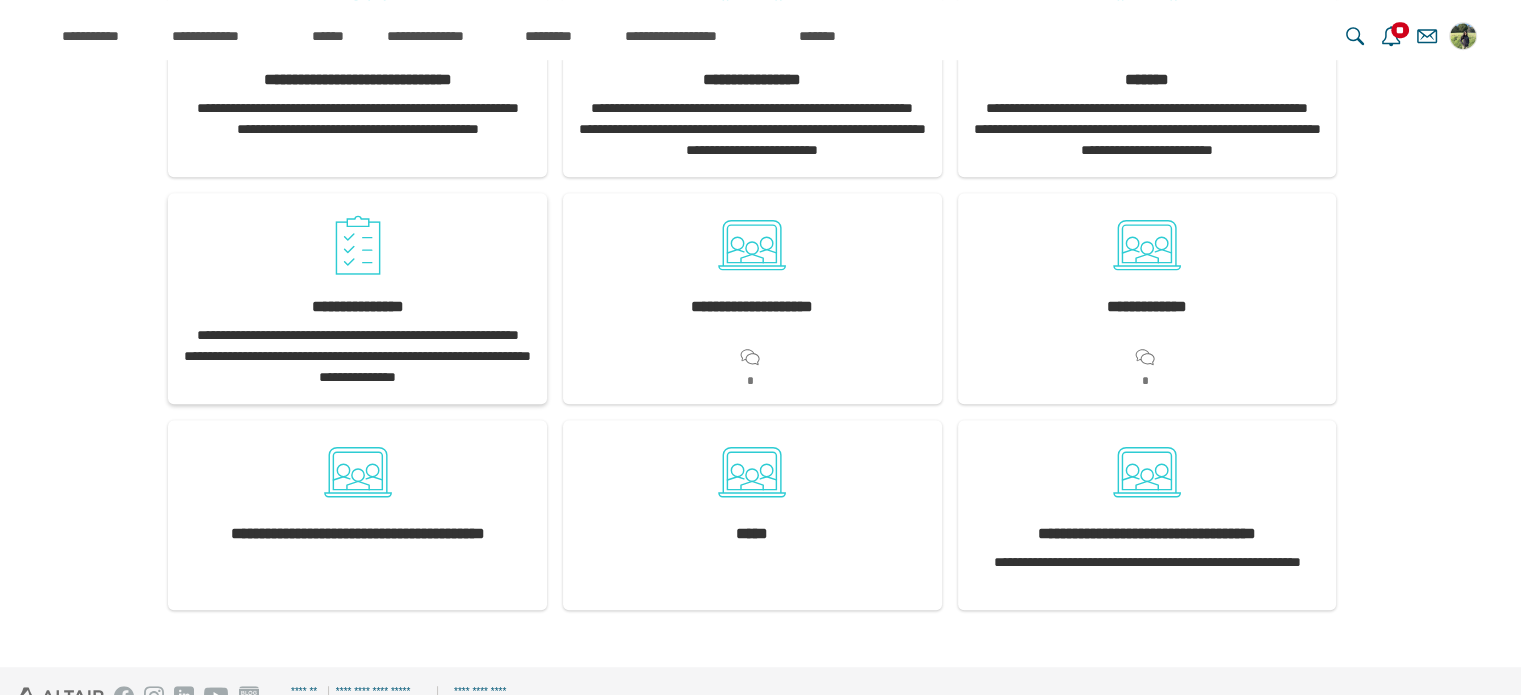 click on "**********" at bounding box center (357, 356) 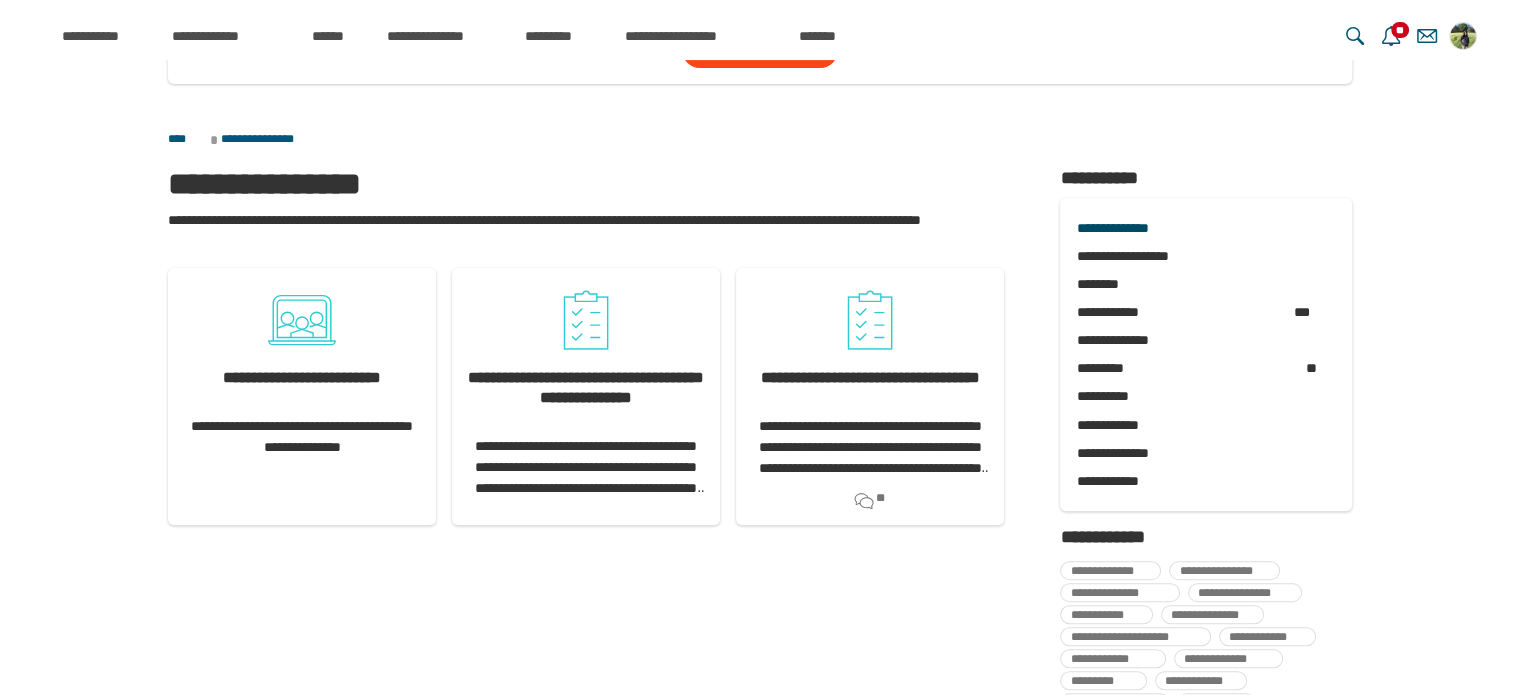 scroll, scrollTop: 600, scrollLeft: 0, axis: vertical 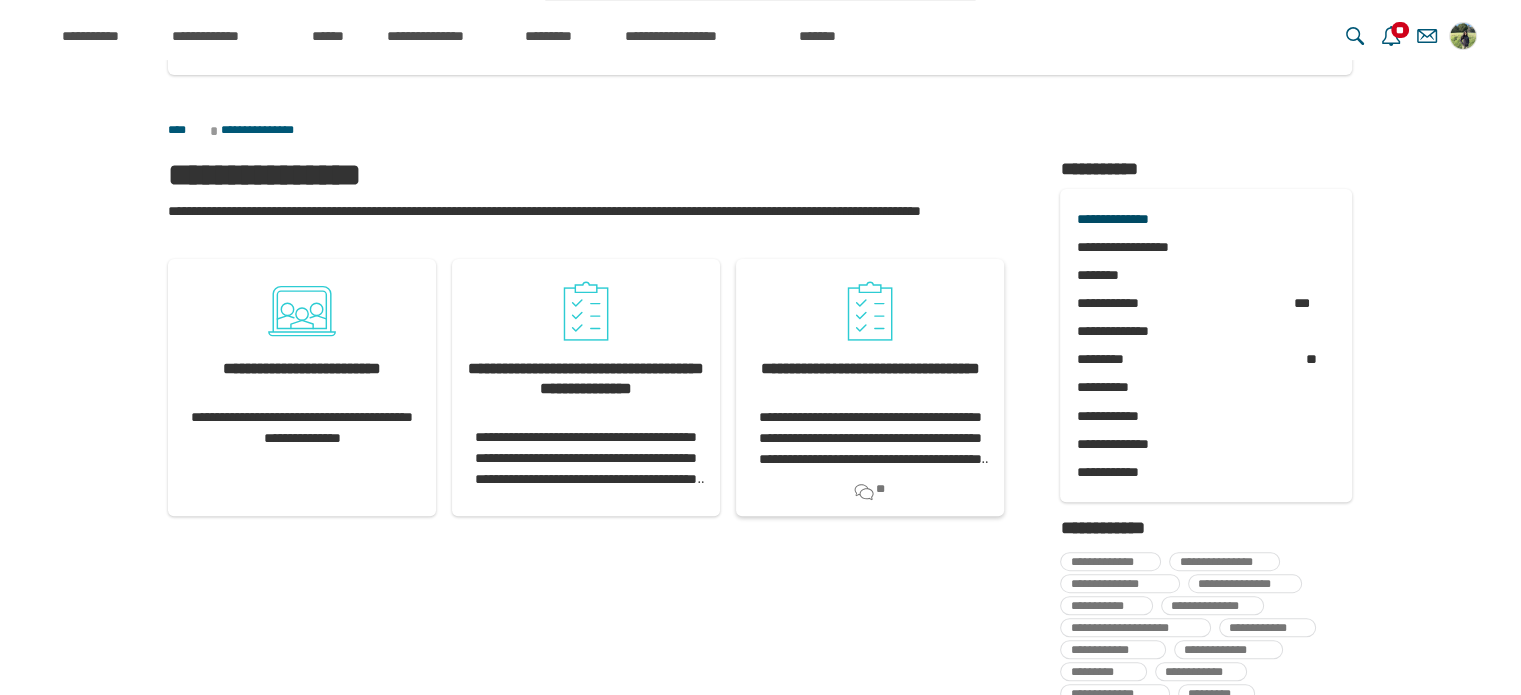 click on "**********" at bounding box center [870, 438] 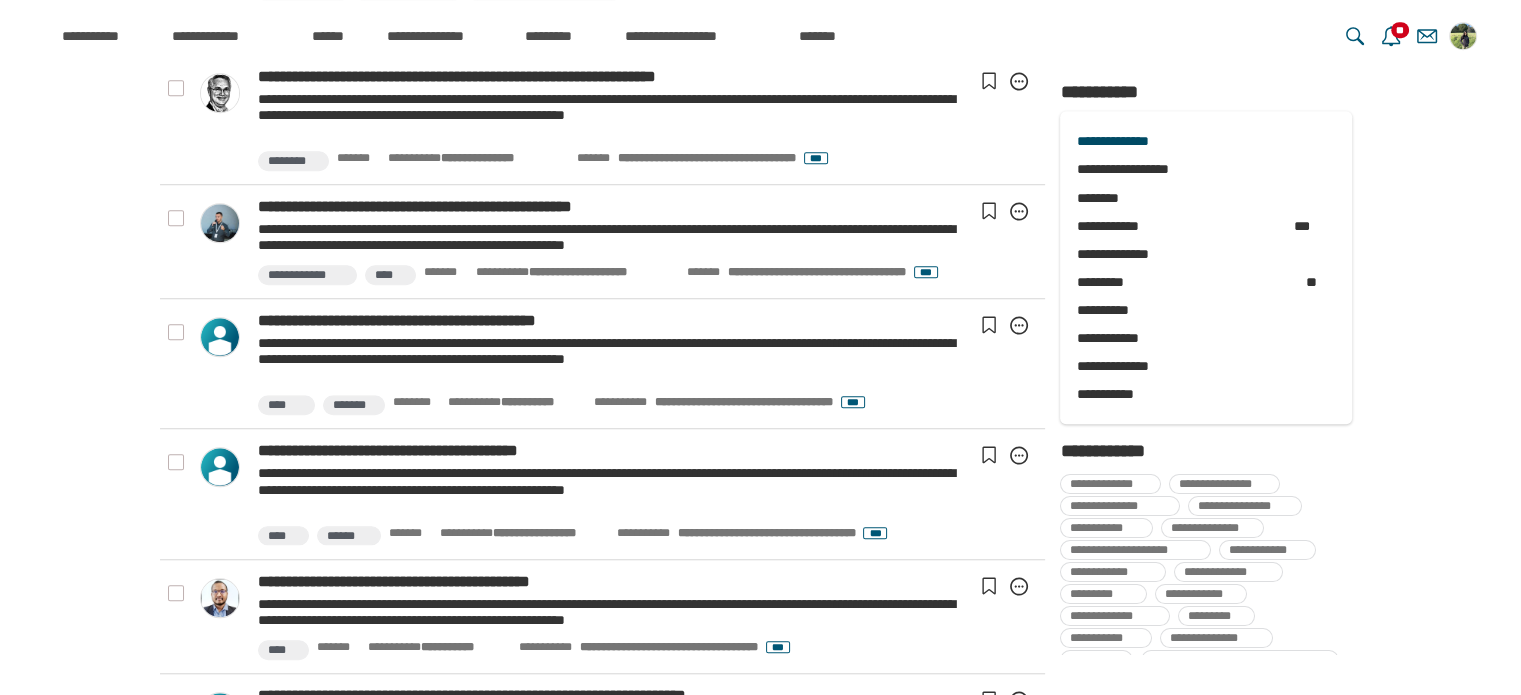 scroll, scrollTop: 1547, scrollLeft: 0, axis: vertical 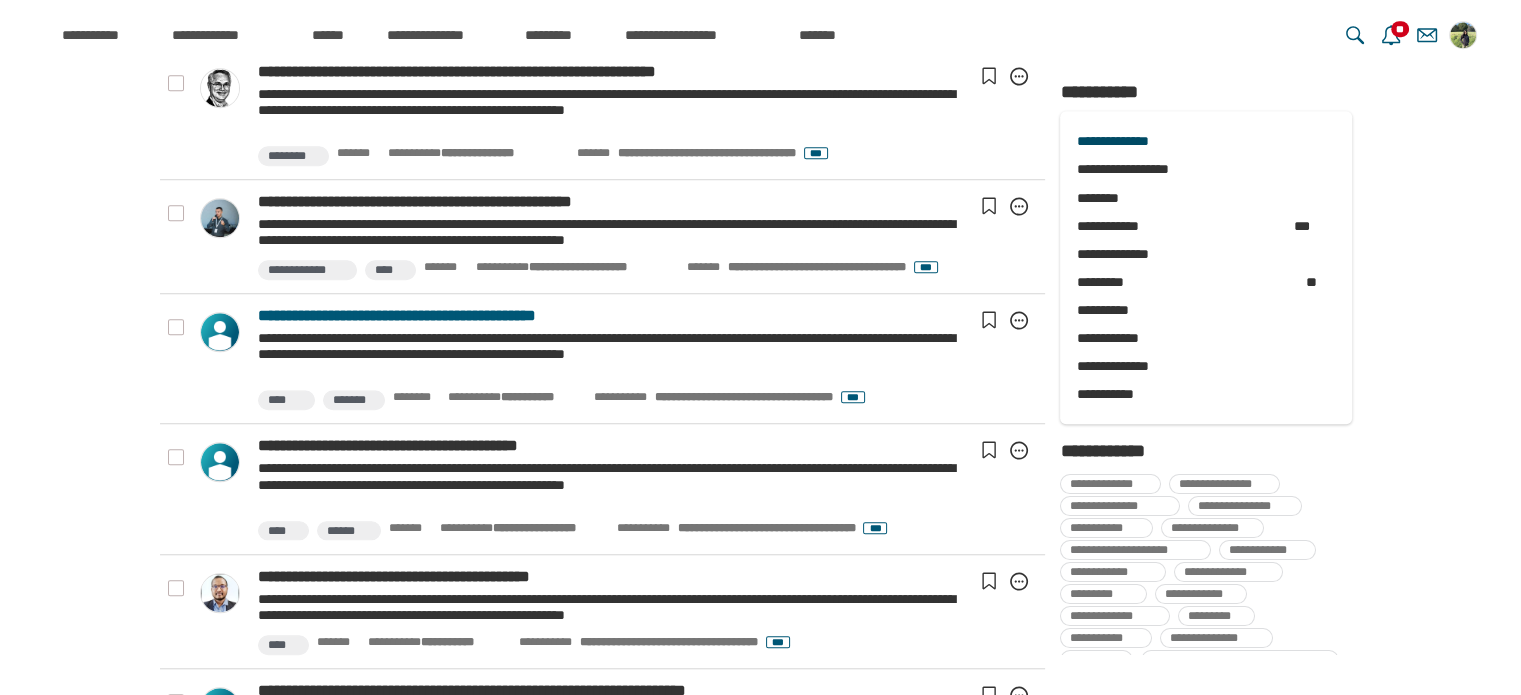 click on "[CREDIT_CARD]" at bounding box center [609, 316] 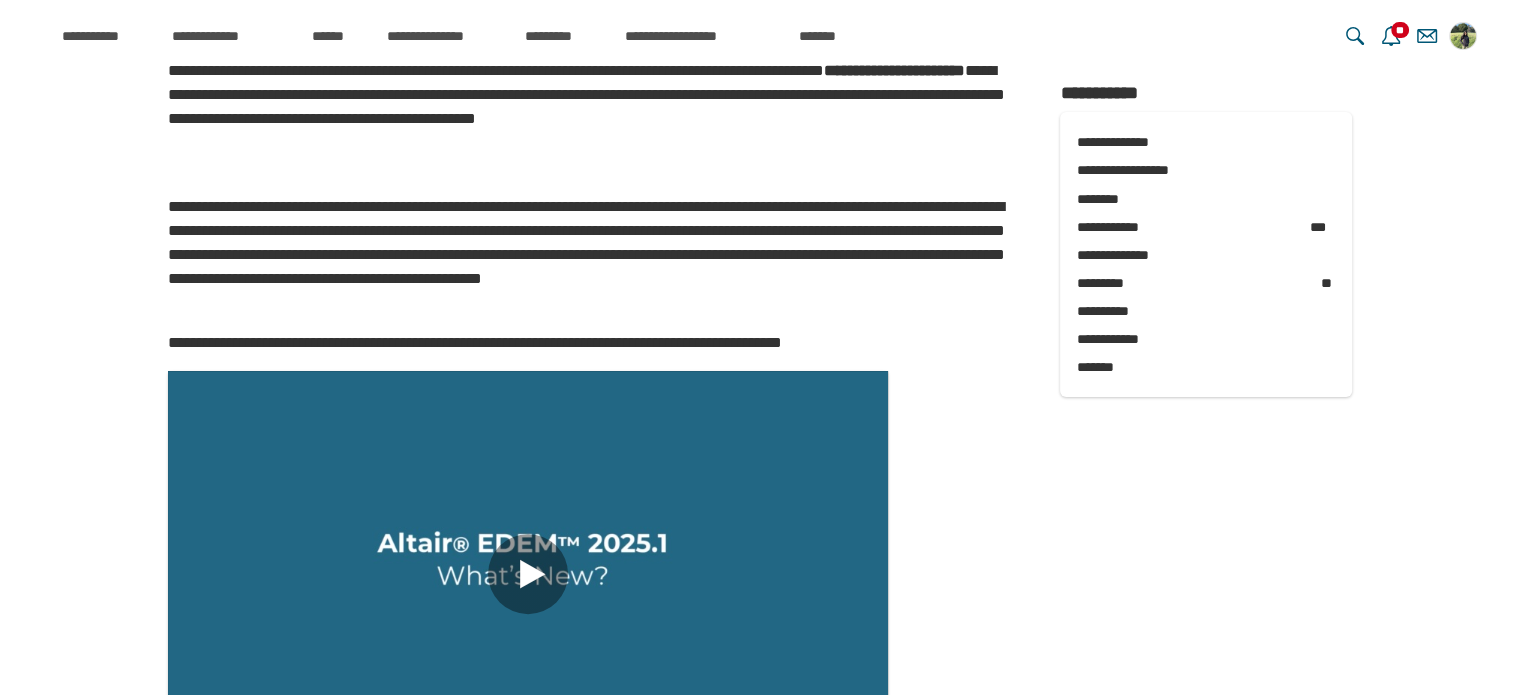 scroll, scrollTop: 0, scrollLeft: 0, axis: both 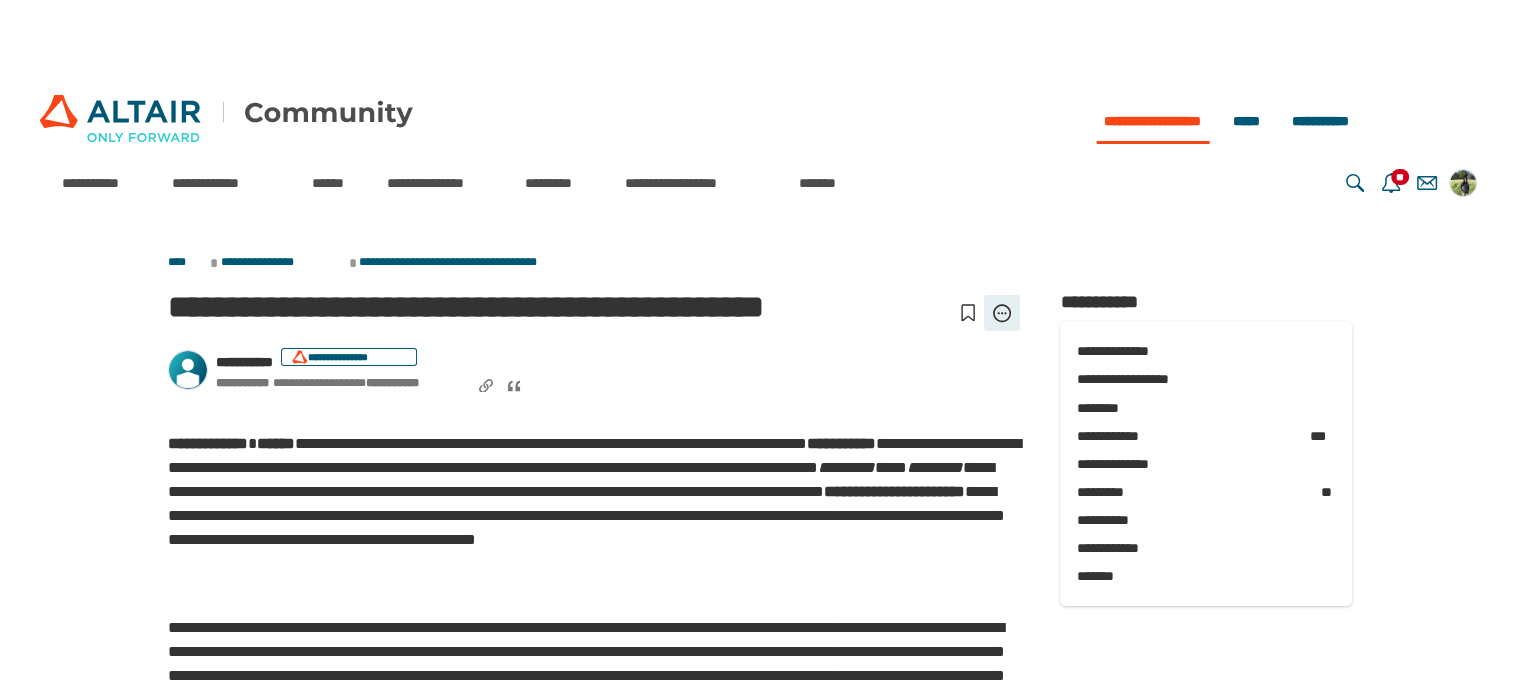 click on "**********" at bounding box center [1002, 313] 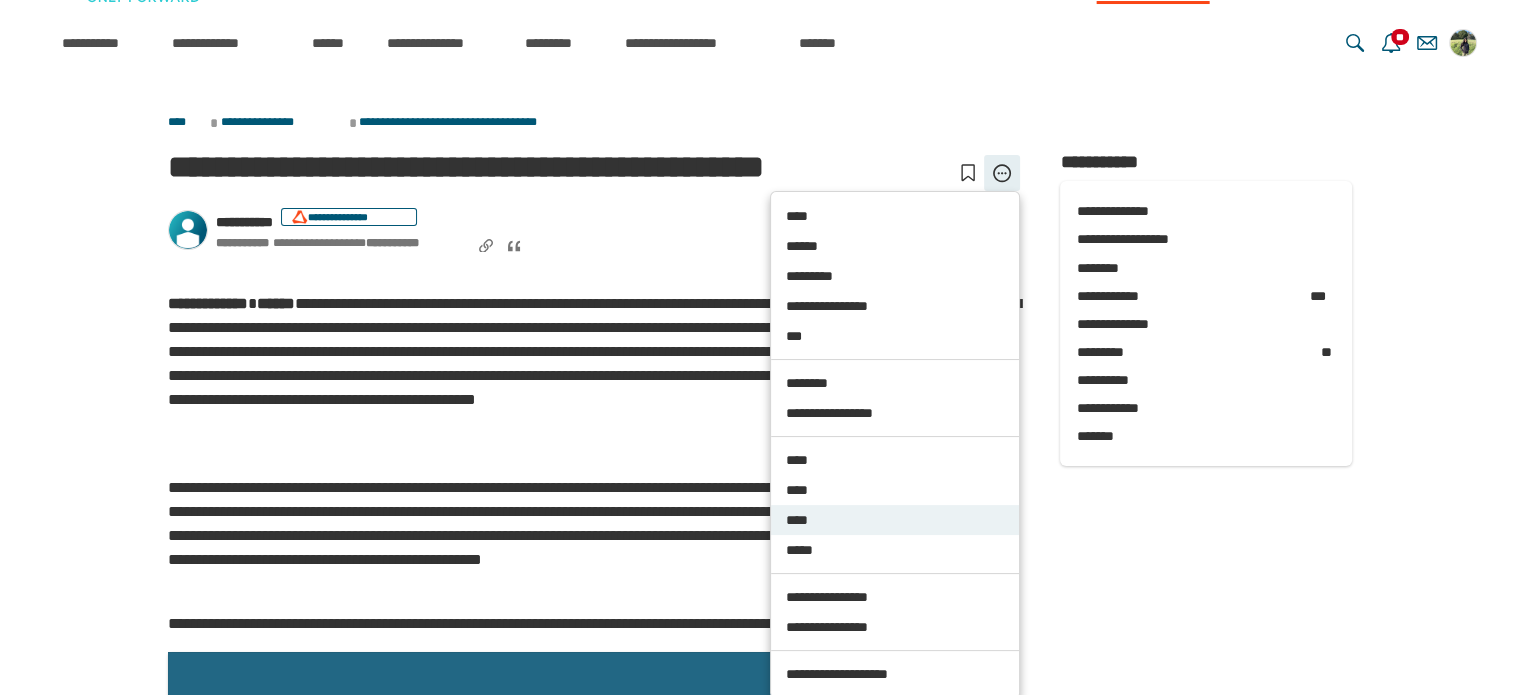 scroll, scrollTop: 144, scrollLeft: 0, axis: vertical 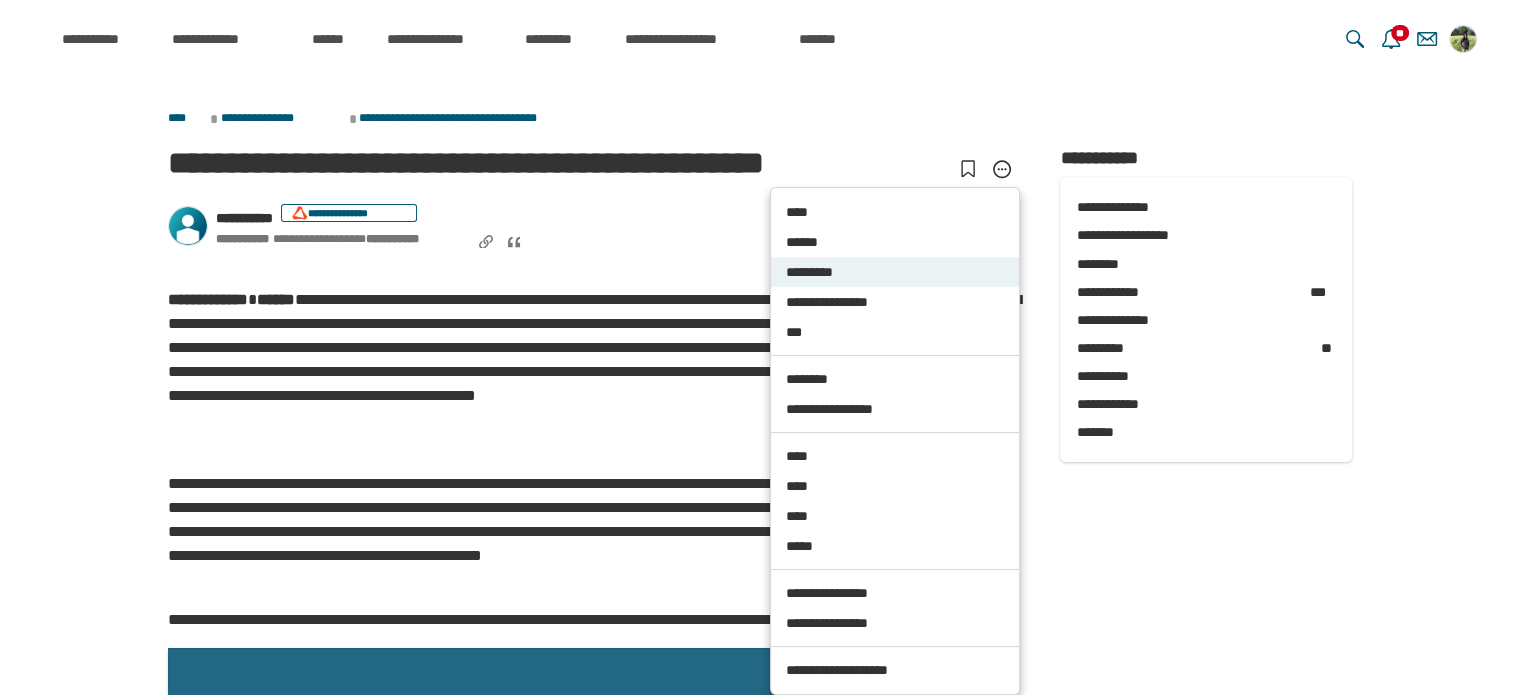 click on "*********" at bounding box center (895, 273) 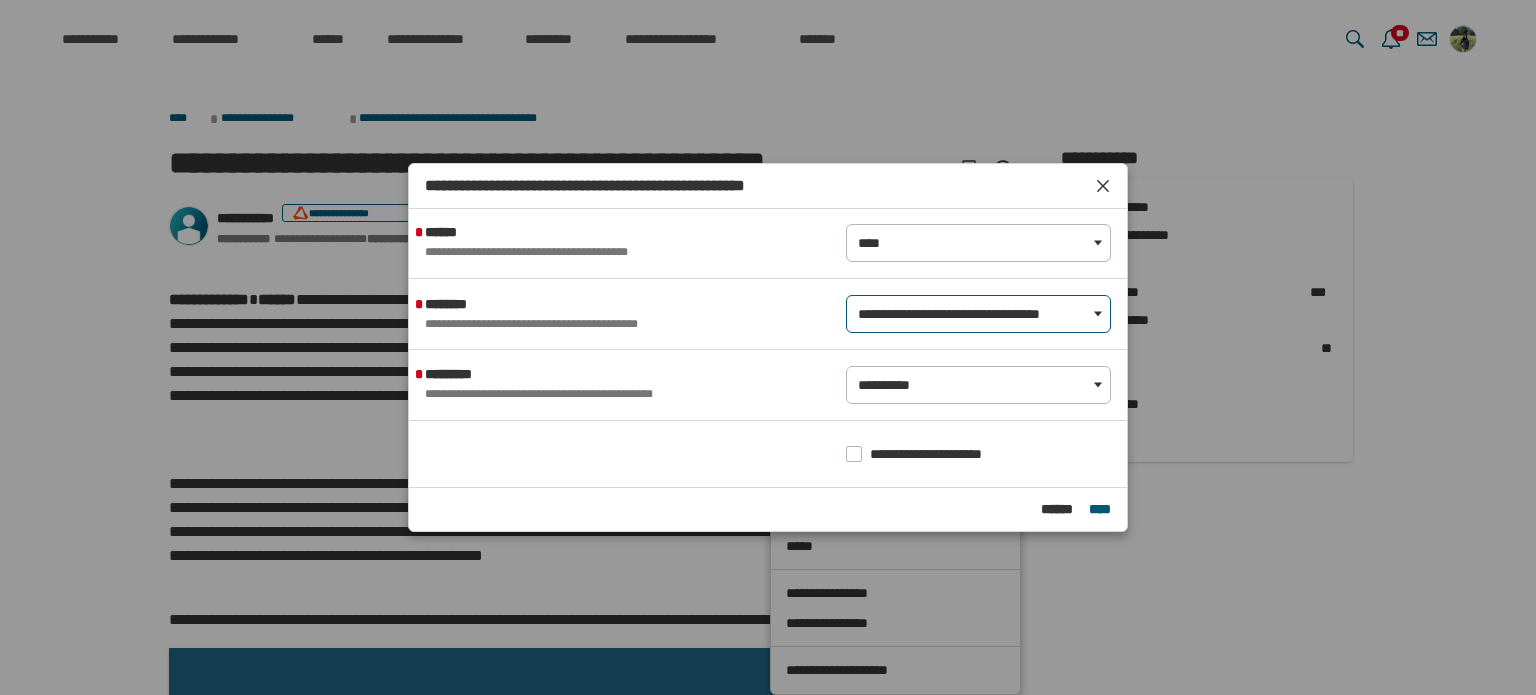 click on "**********" at bounding box center (966, 314) 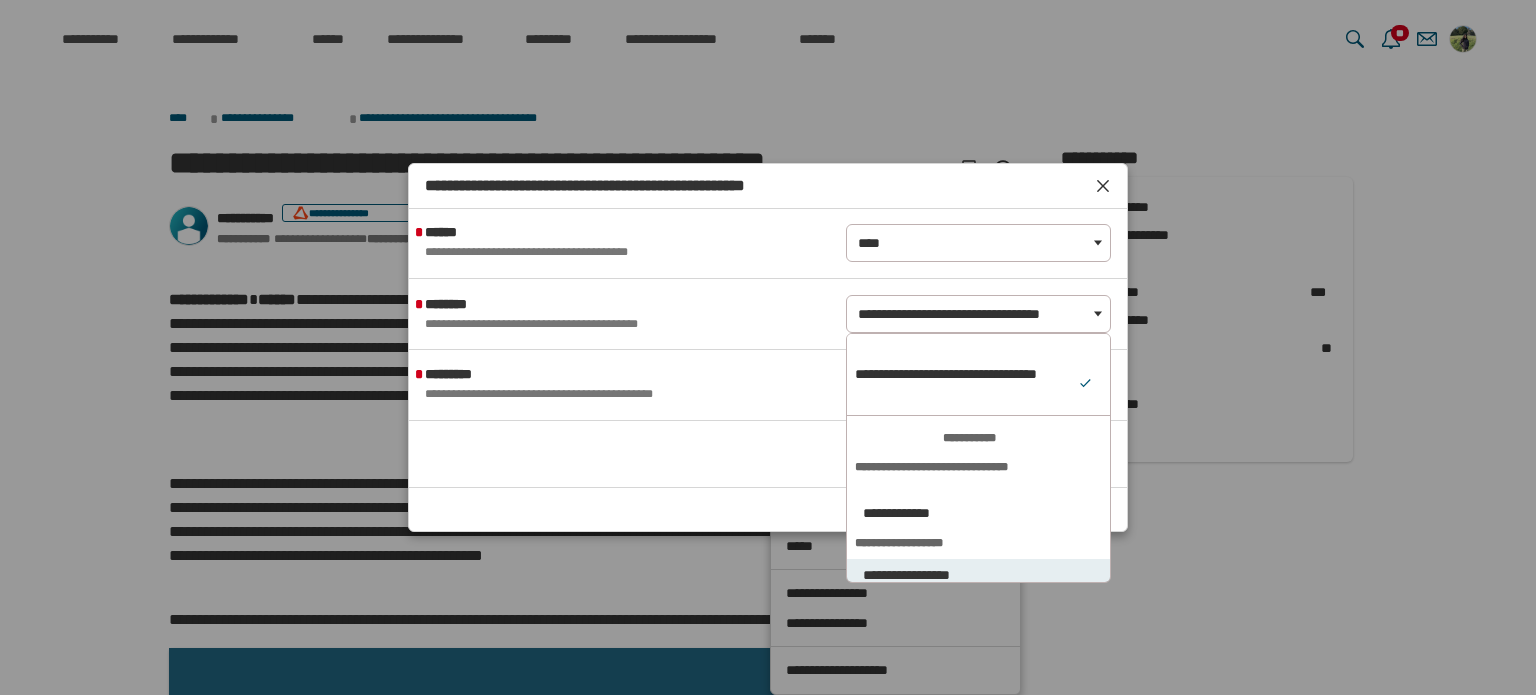click on "**********" at bounding box center [968, 575] 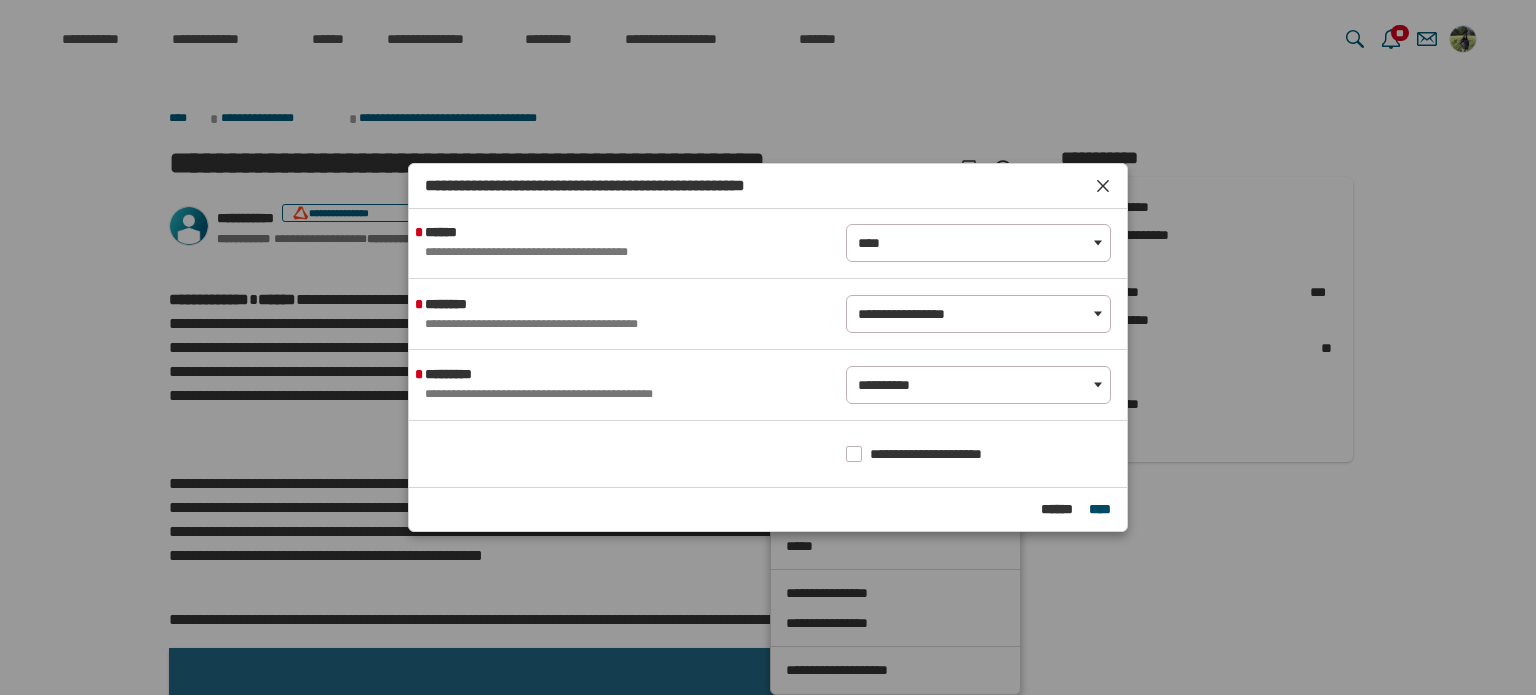 click on "****" at bounding box center (1100, 509) 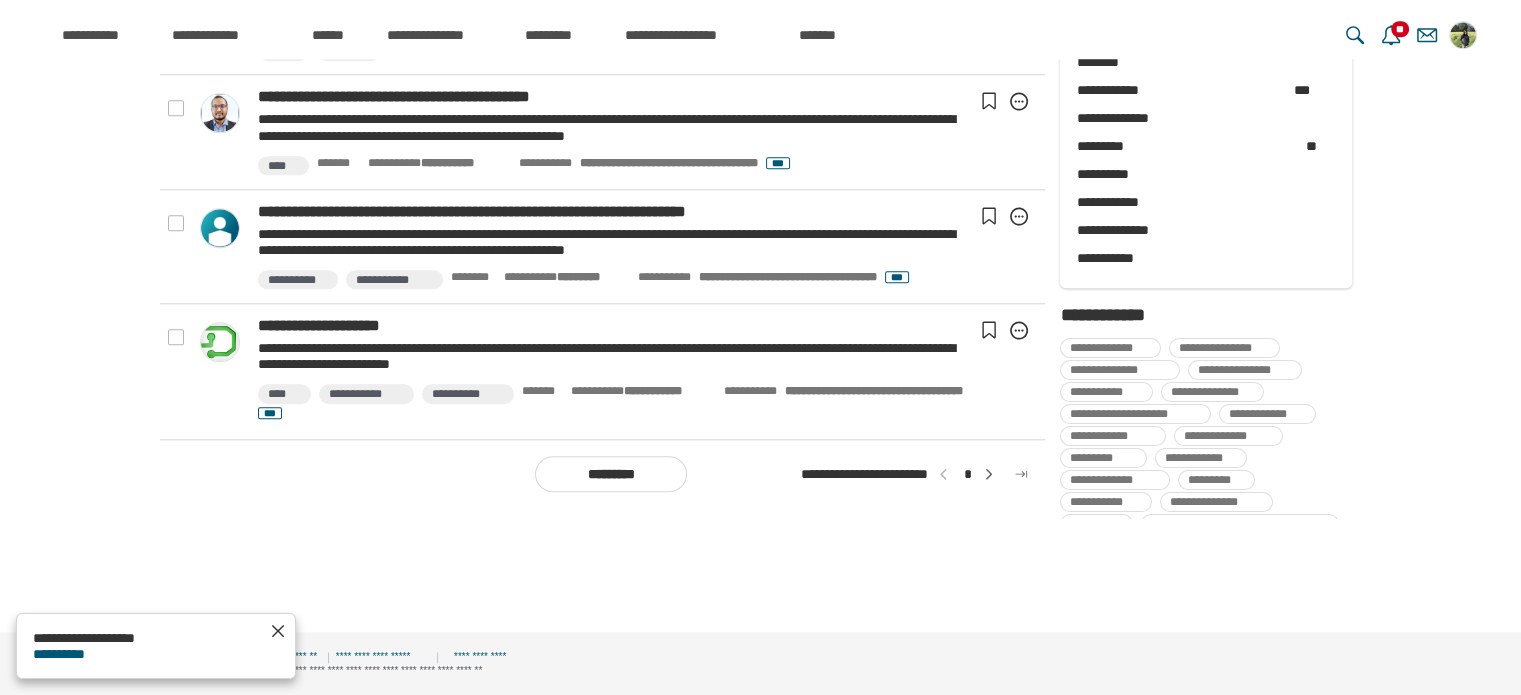scroll, scrollTop: 1896, scrollLeft: 0, axis: vertical 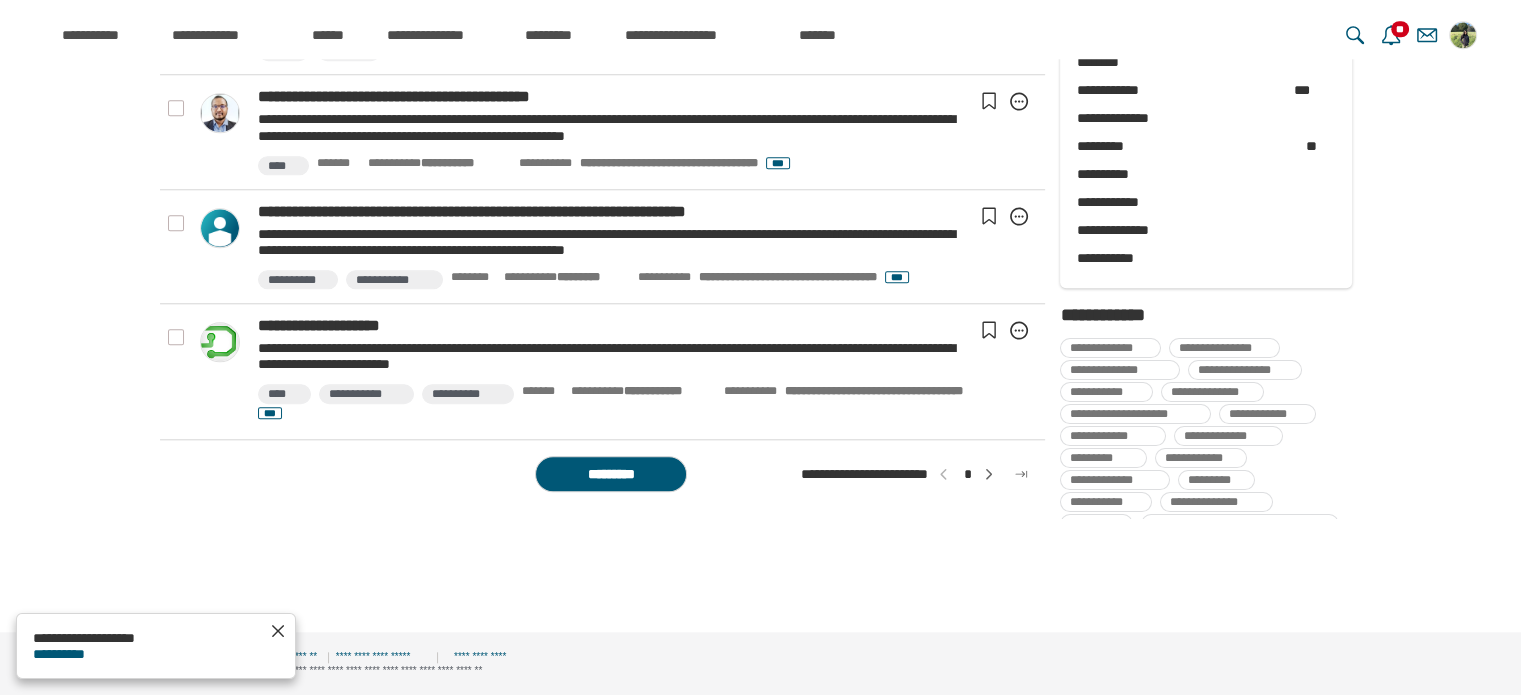 click on "*********" at bounding box center (611, 474) 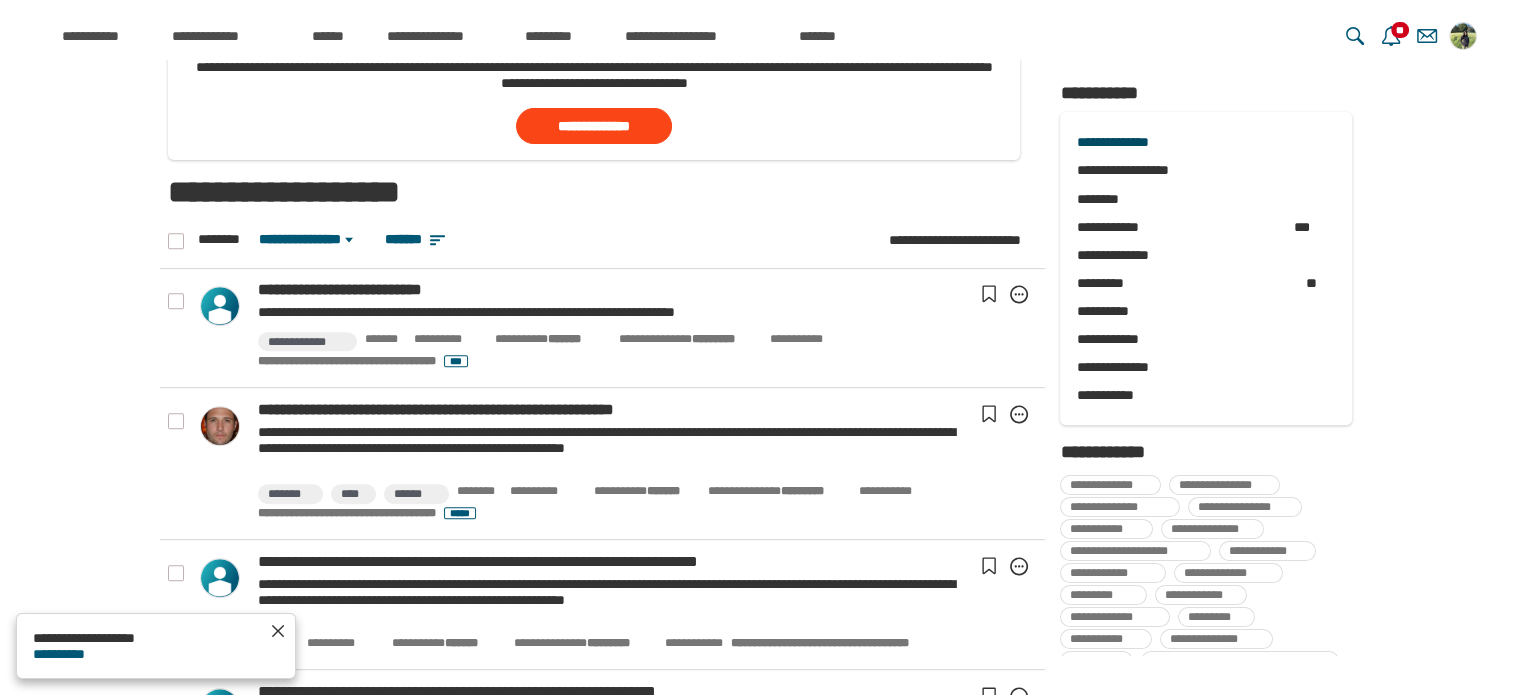 scroll, scrollTop: 736, scrollLeft: 0, axis: vertical 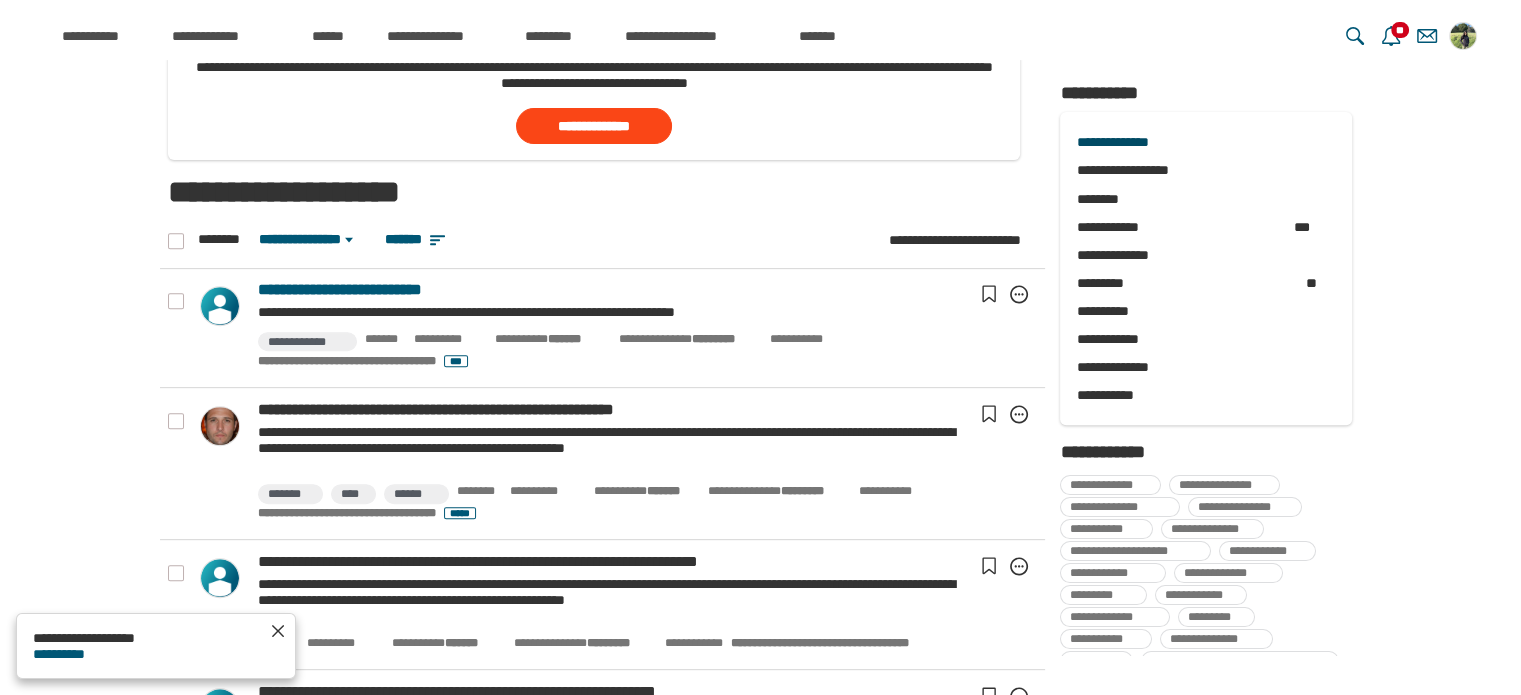 click on "**********" at bounding box center [609, 290] 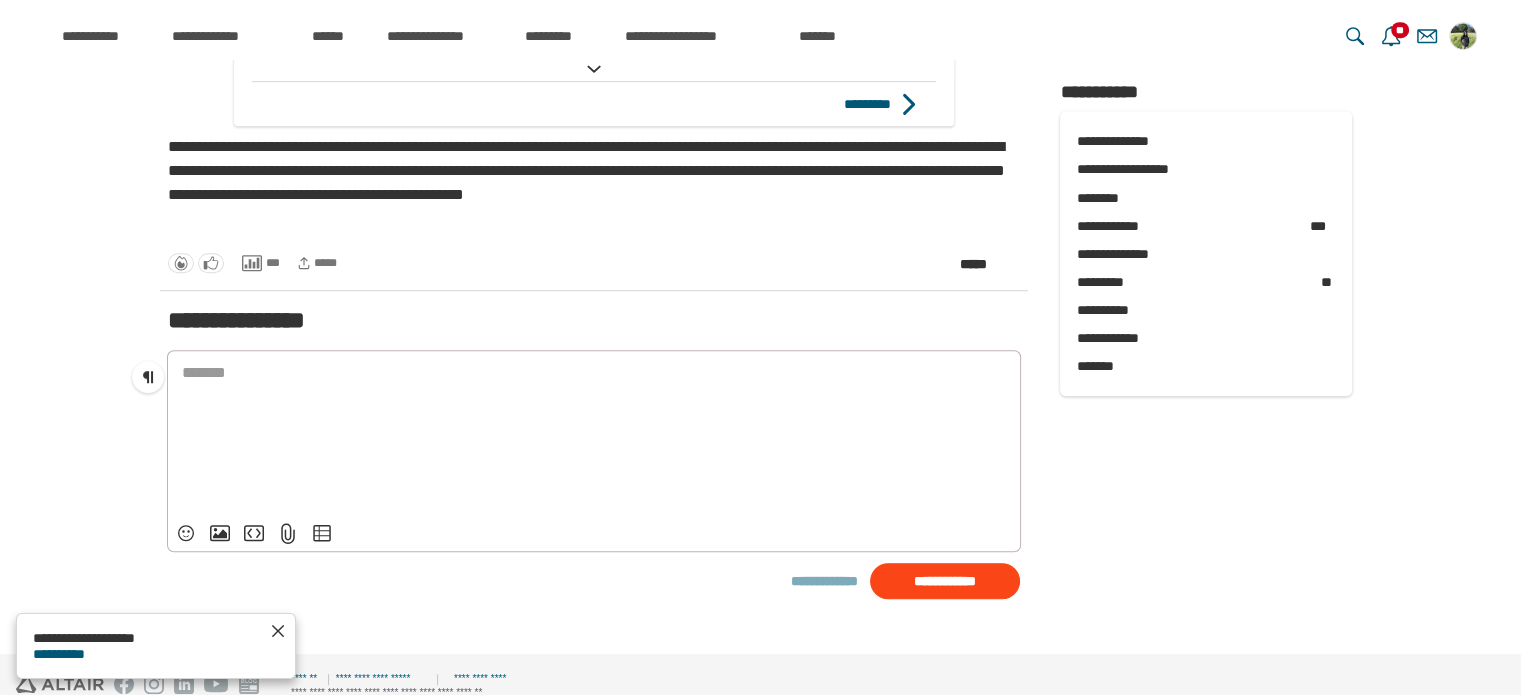 scroll, scrollTop: 1298, scrollLeft: 0, axis: vertical 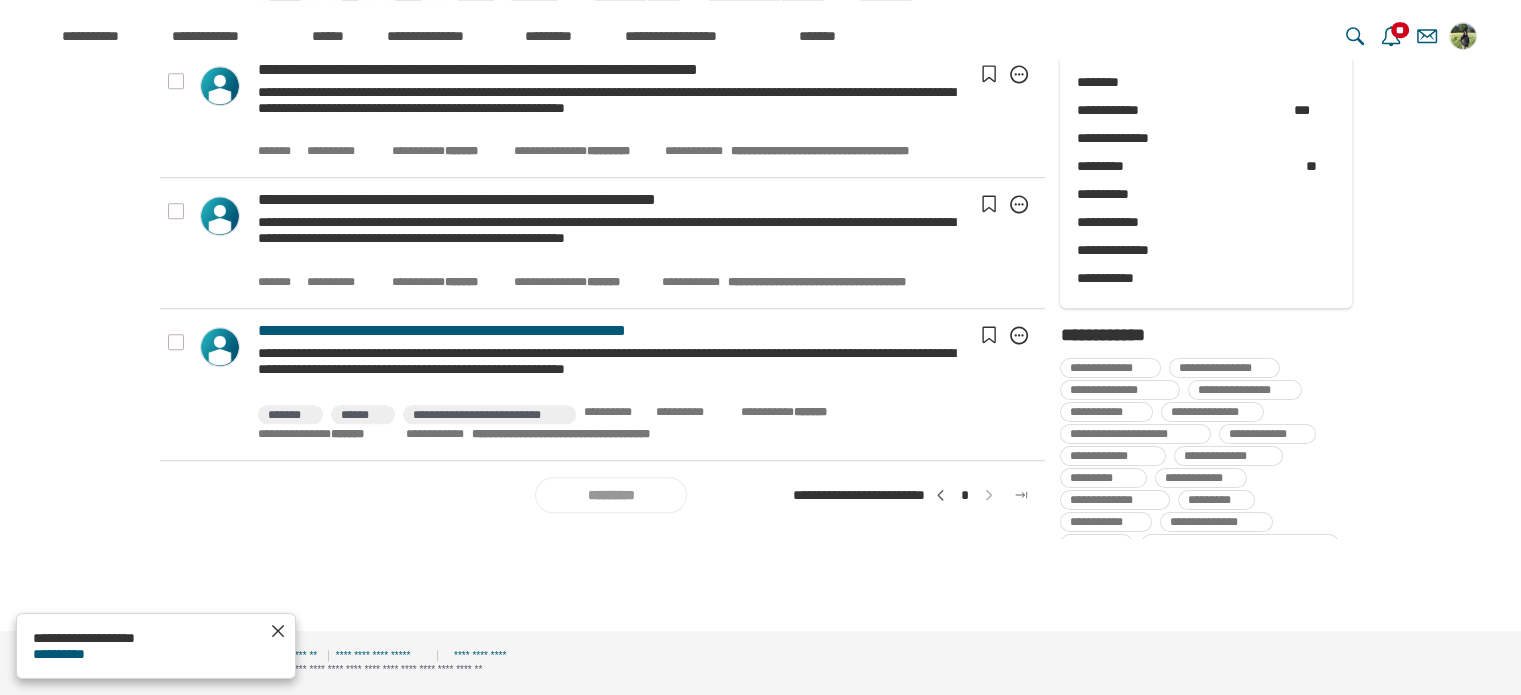 click on "**********" at bounding box center [609, 331] 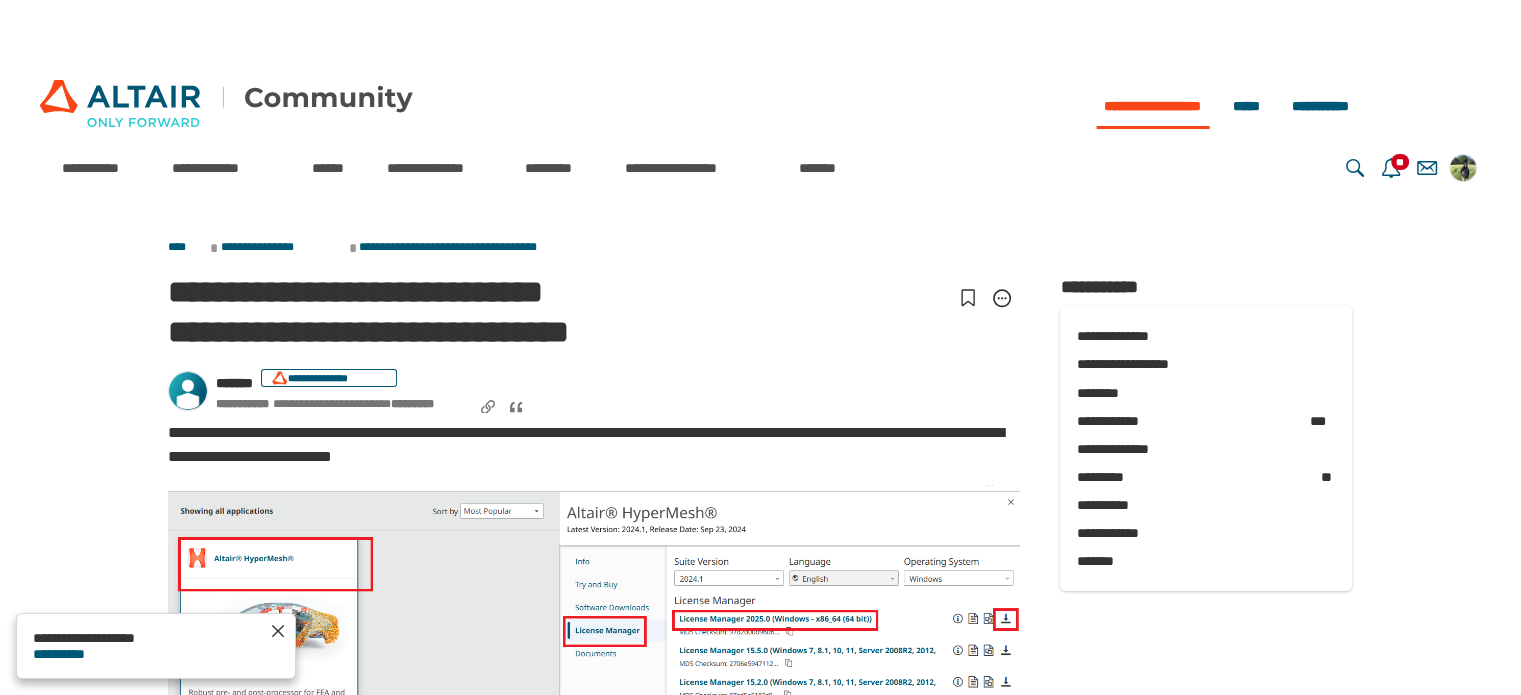 scroll, scrollTop: 0, scrollLeft: 0, axis: both 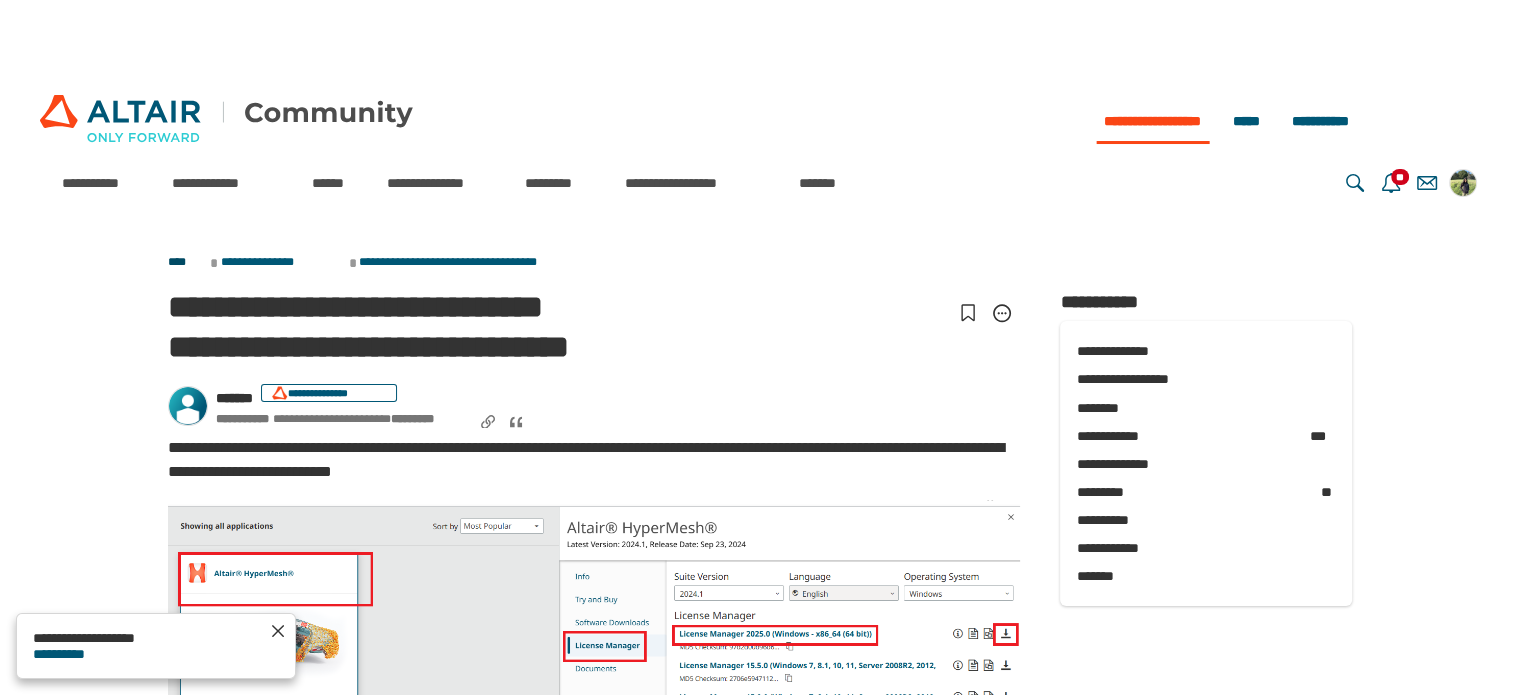 click on "****" at bounding box center [187, 263] 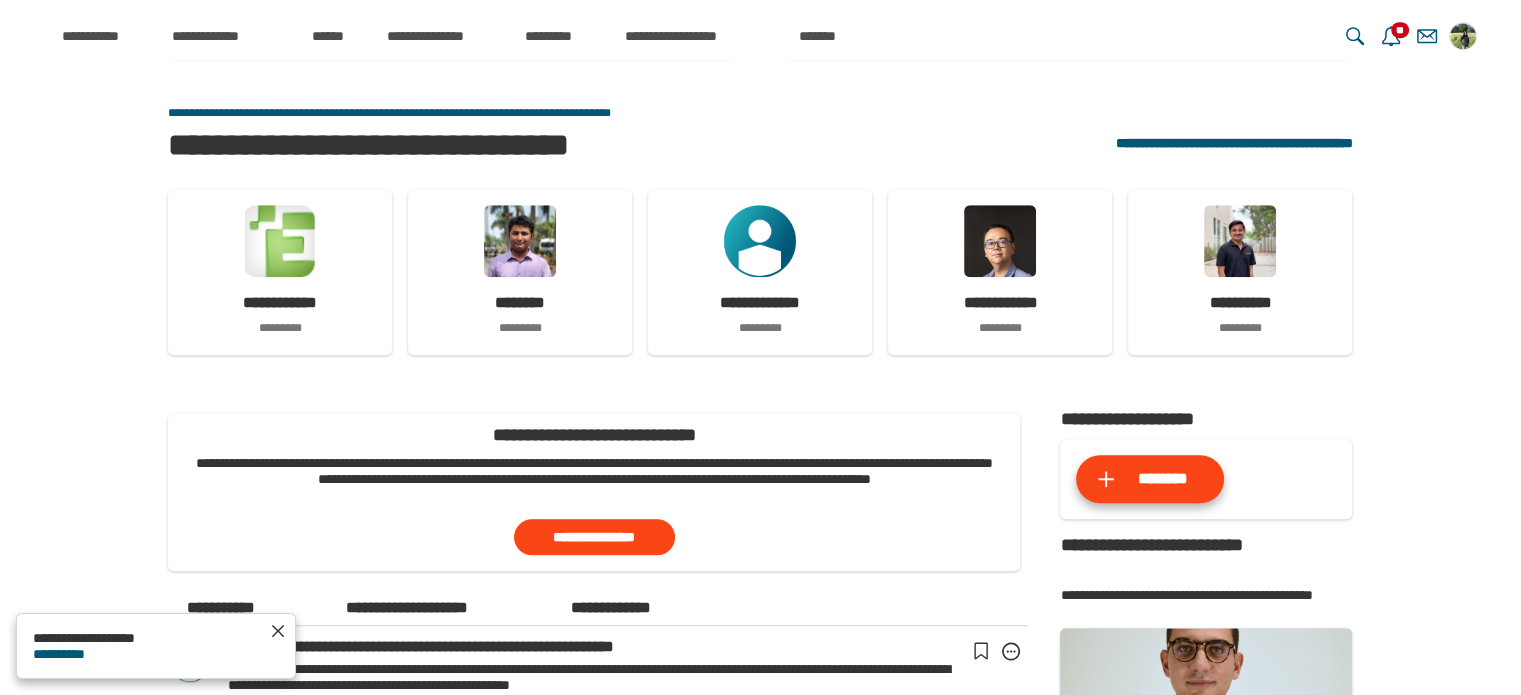 scroll, scrollTop: 1467, scrollLeft: 0, axis: vertical 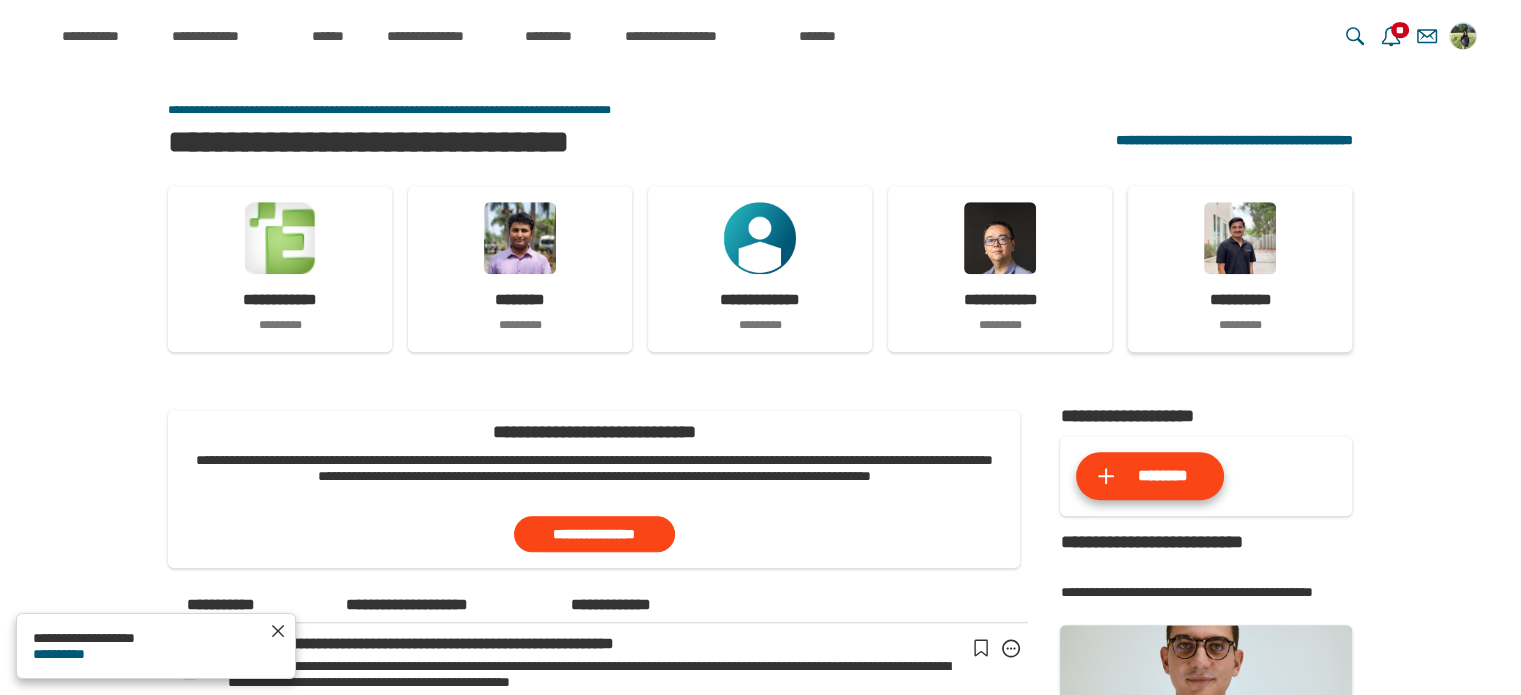 click on "**********" at bounding box center (1240, 300) 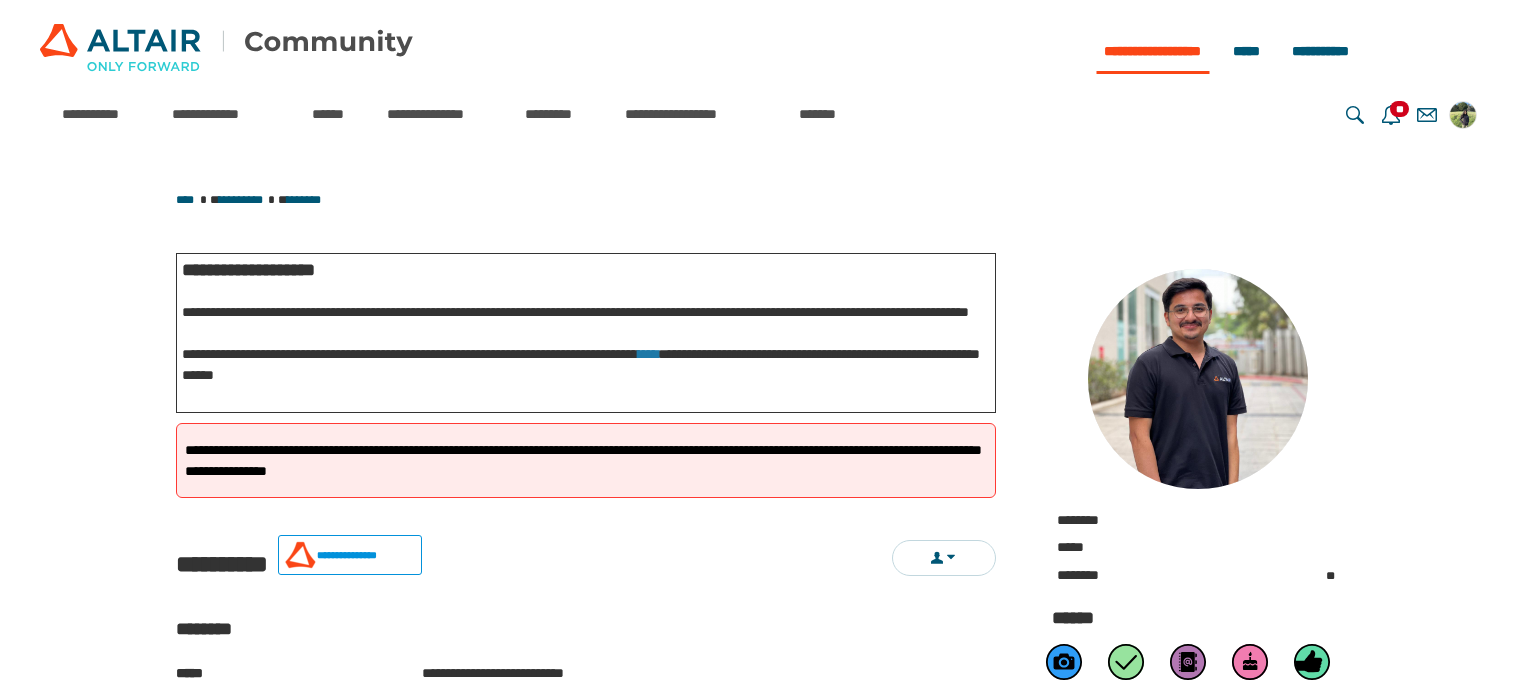 scroll, scrollTop: 0, scrollLeft: 0, axis: both 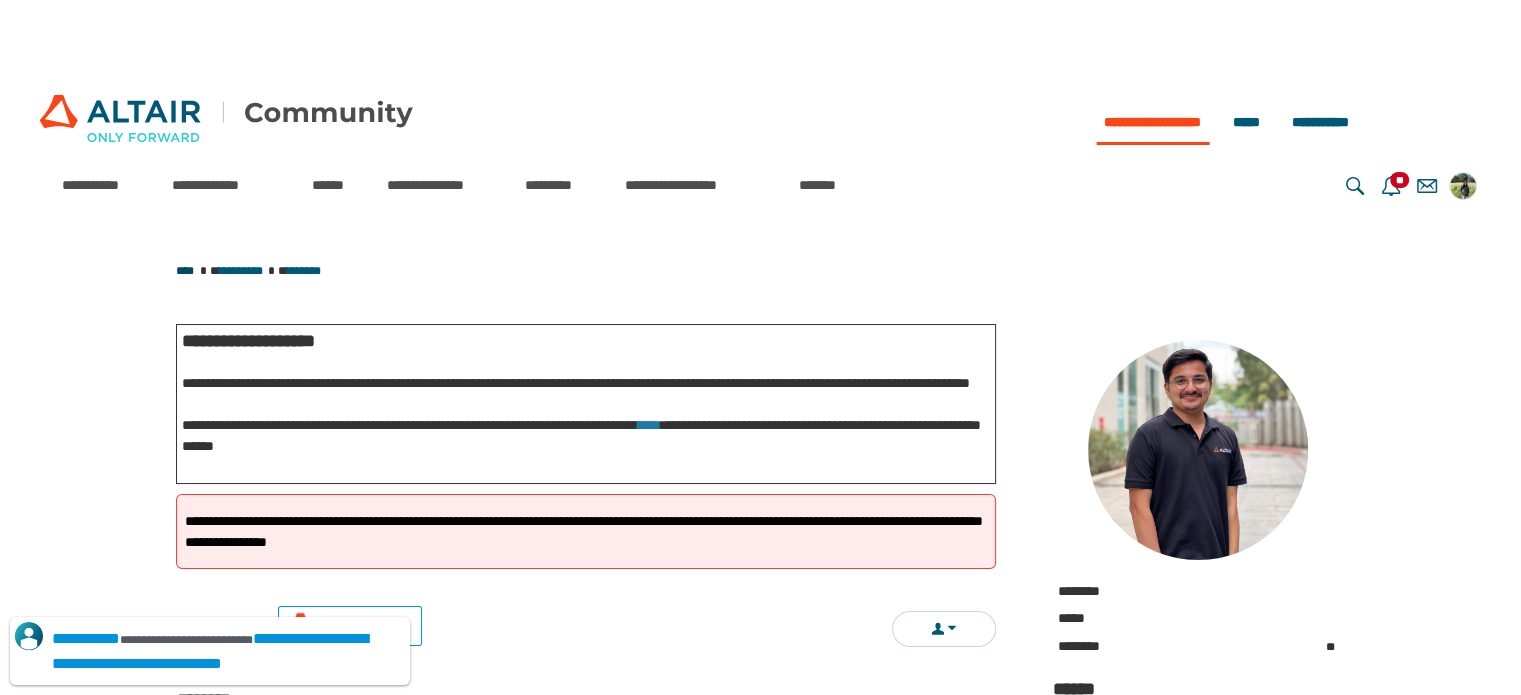 click on "****" at bounding box center (185, 271) 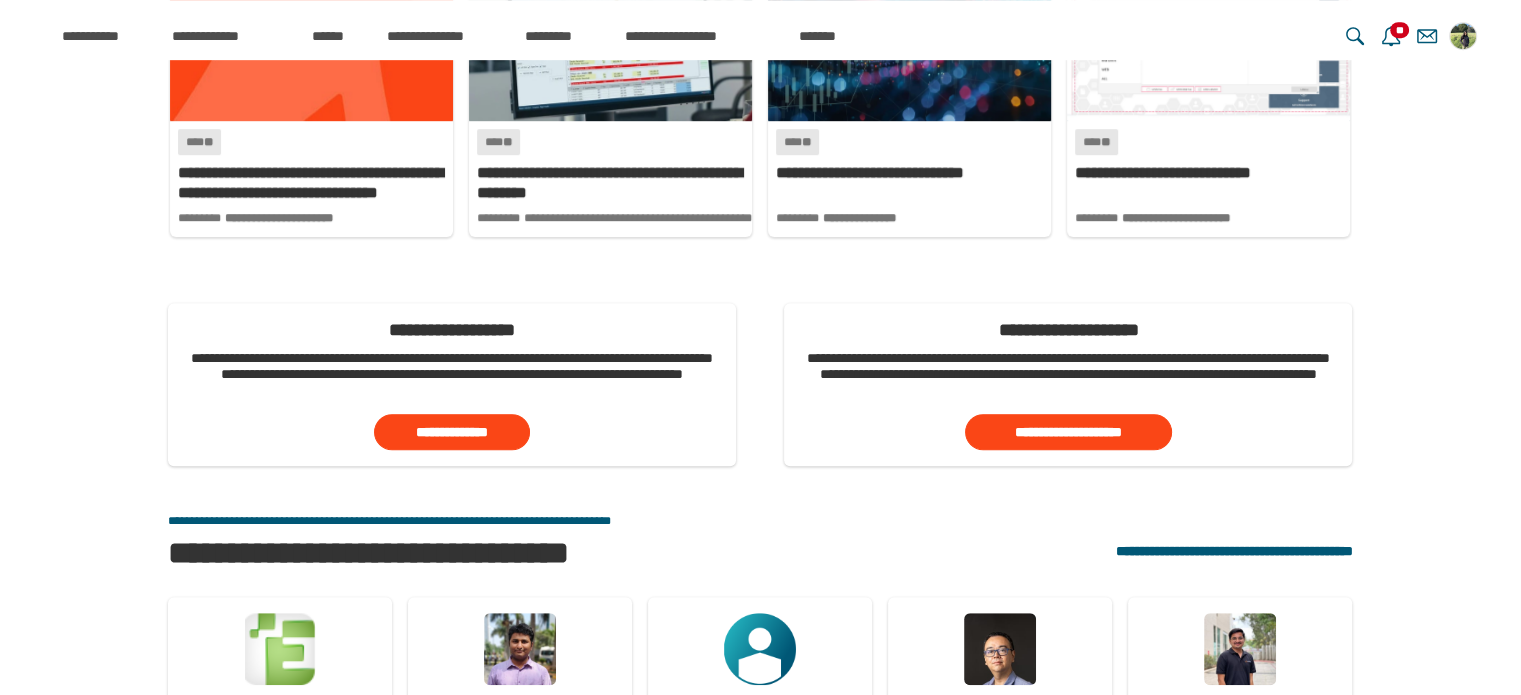 scroll, scrollTop: 1772, scrollLeft: 0, axis: vertical 